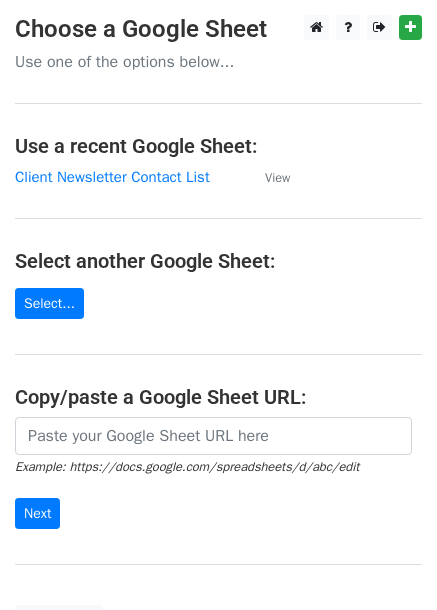 scroll, scrollTop: 0, scrollLeft: 0, axis: both 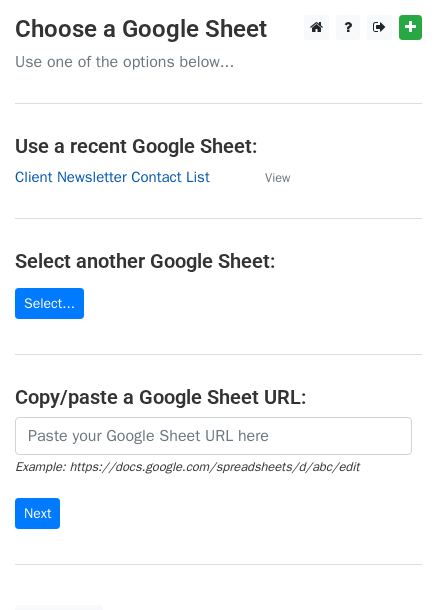 click on "Client Newsletter Contact List" at bounding box center [112, 177] 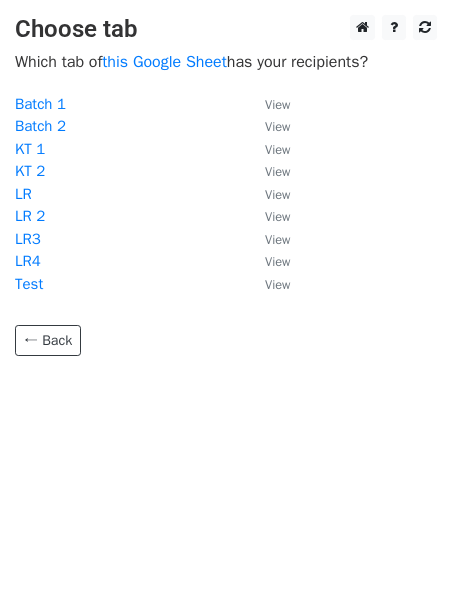 scroll, scrollTop: 0, scrollLeft: 0, axis: both 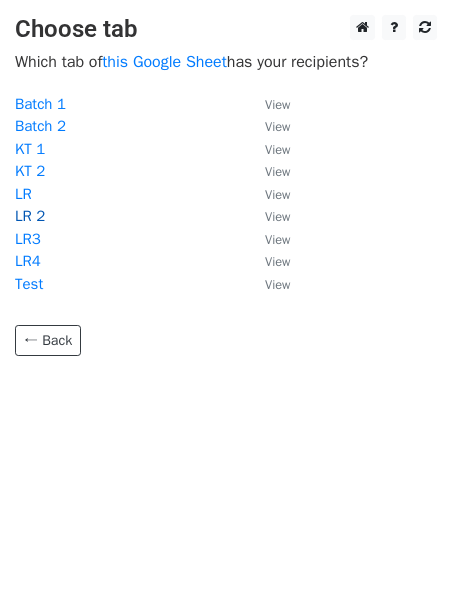 click on "LR 2" at bounding box center [30, 216] 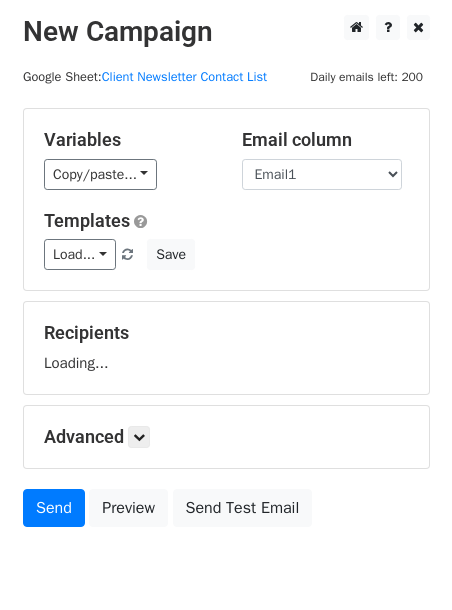 scroll, scrollTop: 0, scrollLeft: 0, axis: both 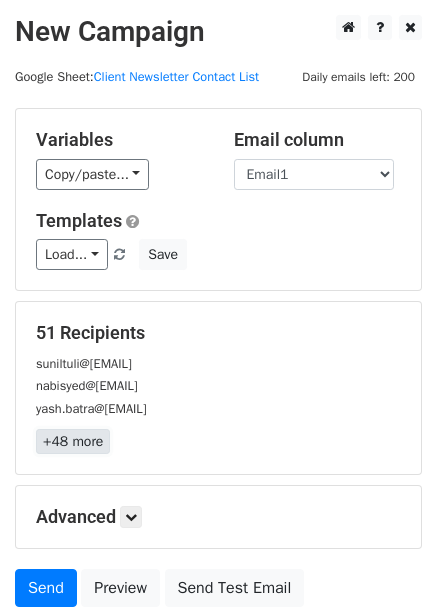 click on "+48 more" at bounding box center (73, 441) 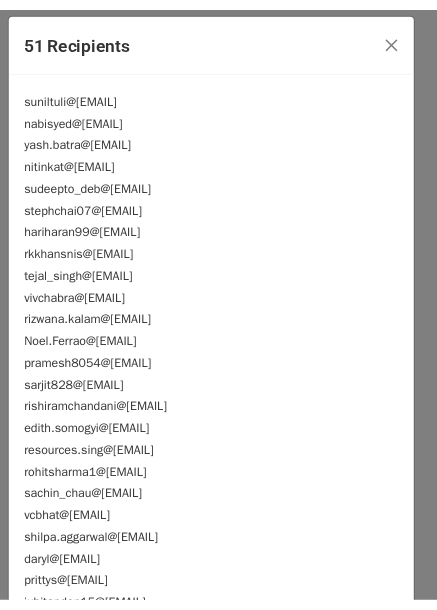 scroll, scrollTop: 0, scrollLeft: 0, axis: both 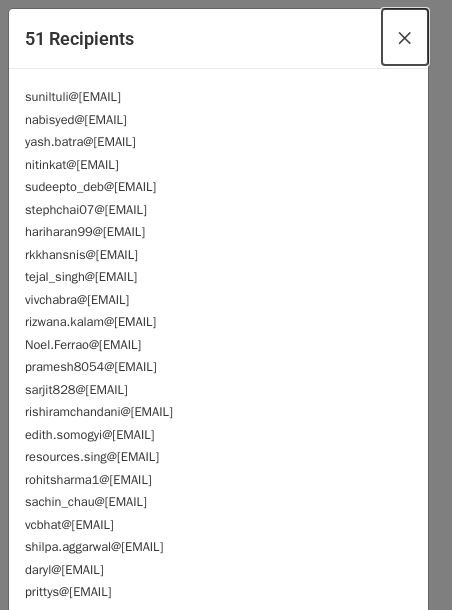 click on "×" at bounding box center [405, 37] 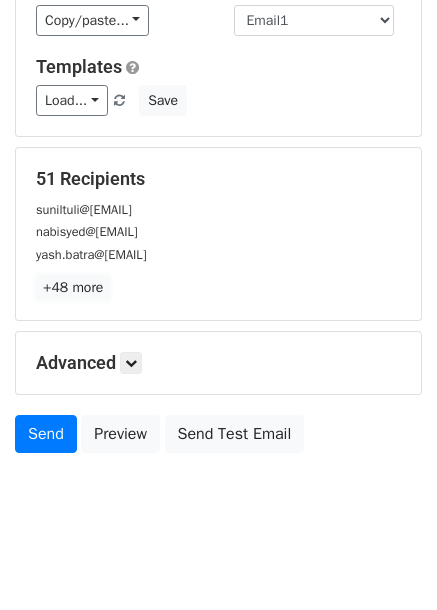 scroll, scrollTop: 162, scrollLeft: 0, axis: vertical 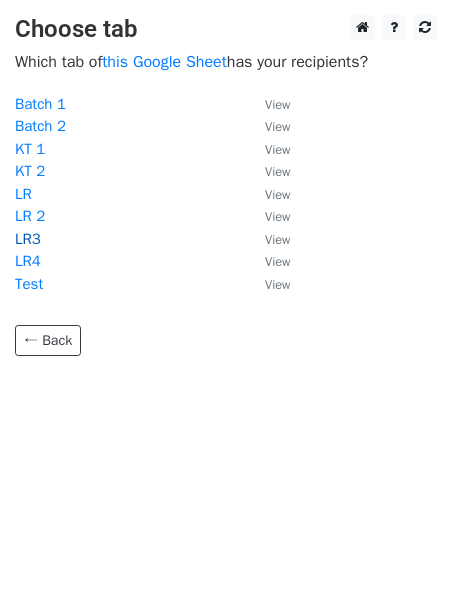 click on "LR3" at bounding box center (28, 239) 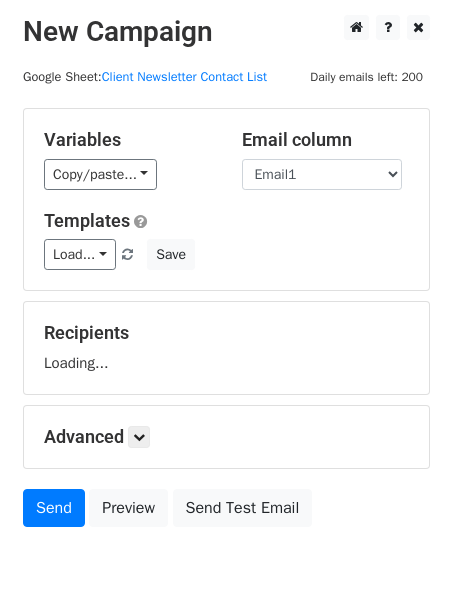 scroll, scrollTop: 0, scrollLeft: 0, axis: both 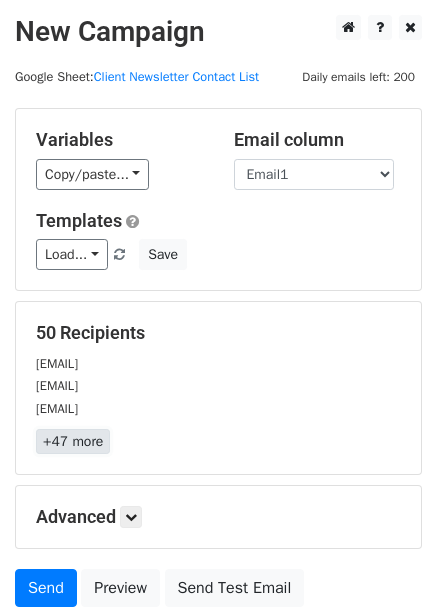 click on "+47 more" at bounding box center [73, 441] 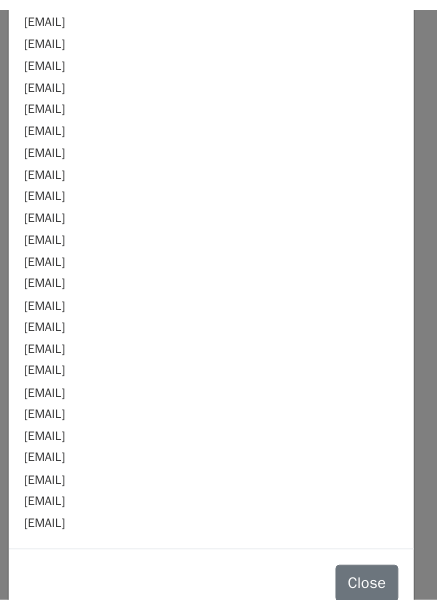 scroll, scrollTop: 693, scrollLeft: 0, axis: vertical 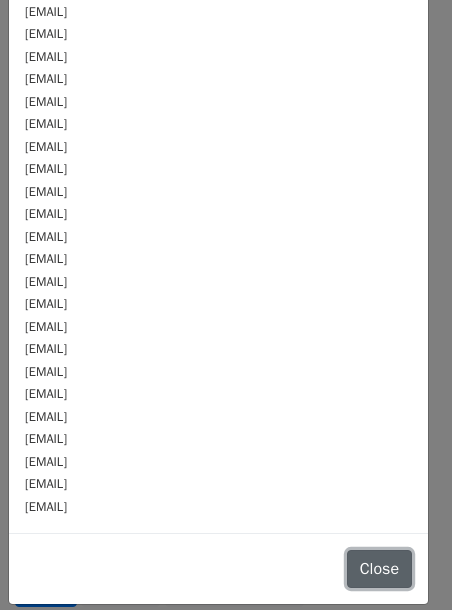 click on "Close" at bounding box center (379, 569) 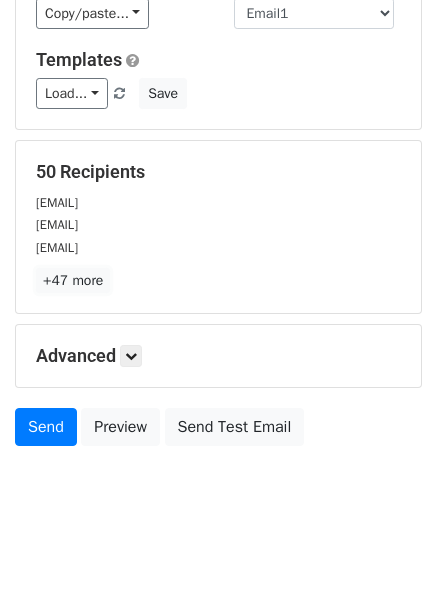 scroll, scrollTop: 162, scrollLeft: 0, axis: vertical 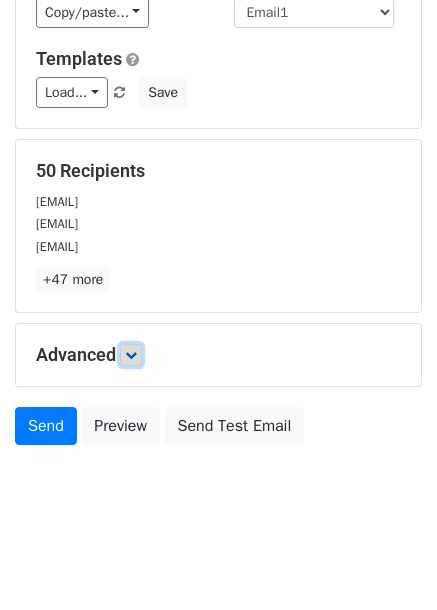 click at bounding box center (131, 355) 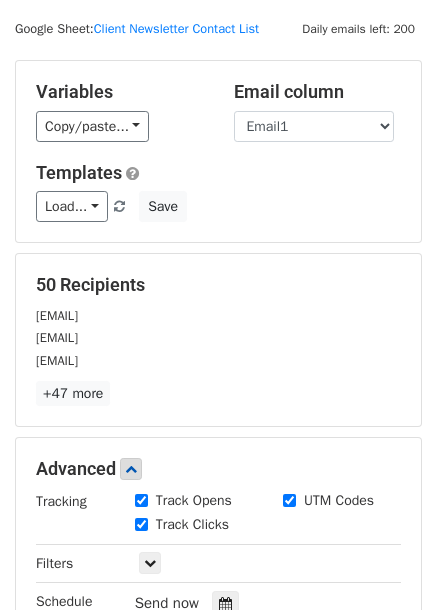 scroll, scrollTop: 0, scrollLeft: 0, axis: both 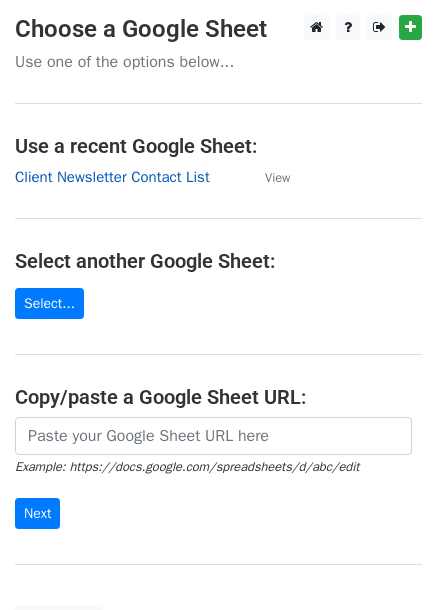 click on "Client Newsletter Contact List" at bounding box center [112, 177] 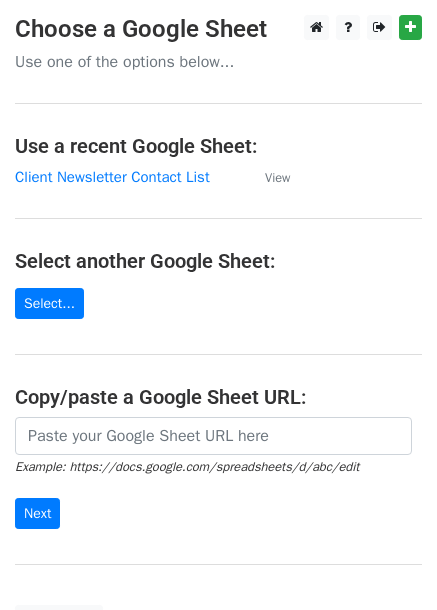scroll, scrollTop: 0, scrollLeft: 0, axis: both 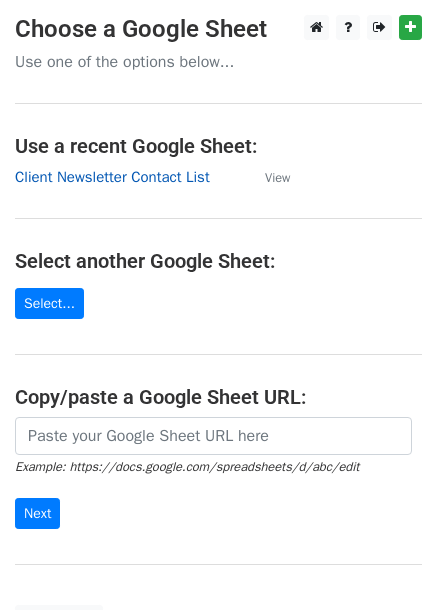 click on "Client Newsletter Contact List" at bounding box center [112, 177] 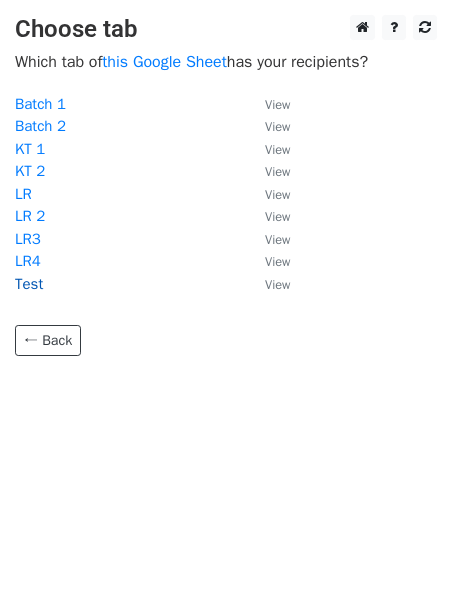 scroll, scrollTop: 0, scrollLeft: 0, axis: both 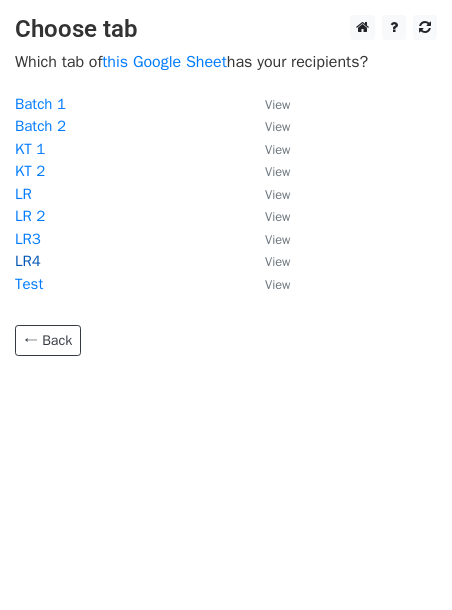 click on "LR4" at bounding box center [28, 261] 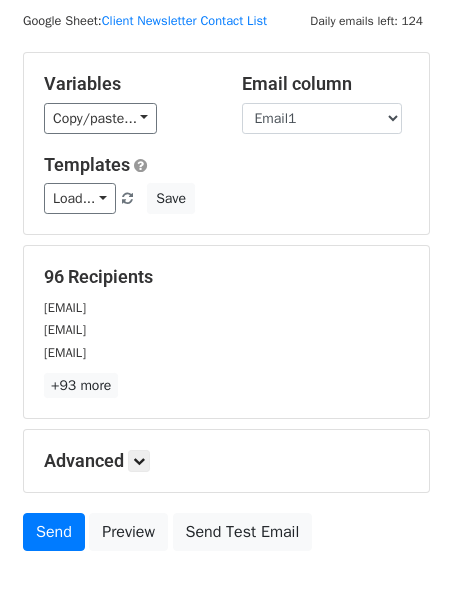scroll, scrollTop: 0, scrollLeft: 0, axis: both 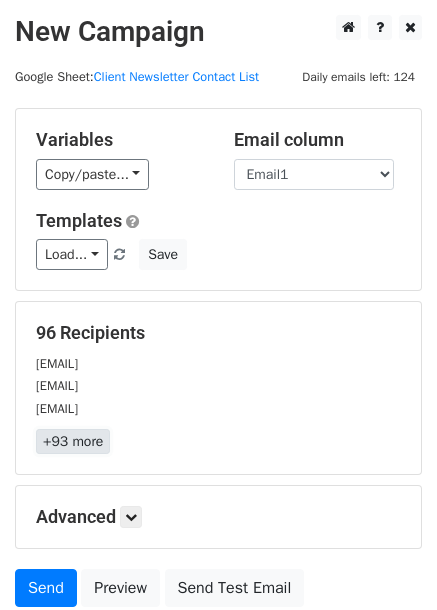 click on "+93 more" at bounding box center [73, 441] 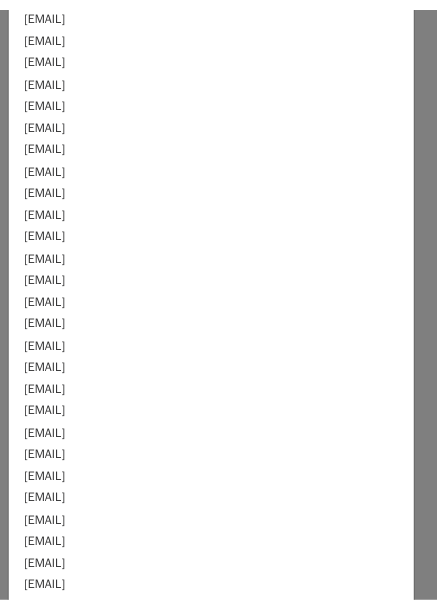 scroll, scrollTop: 1728, scrollLeft: 0, axis: vertical 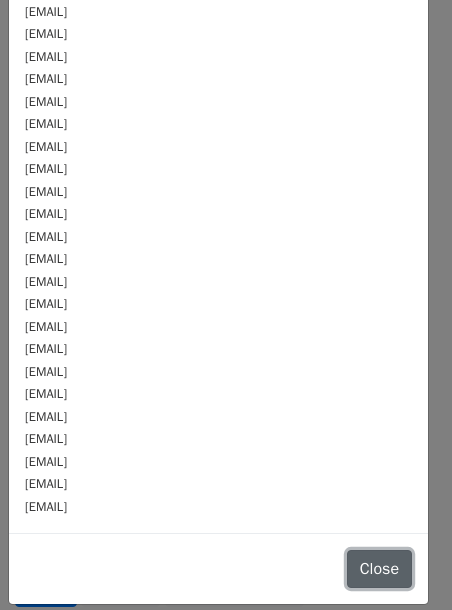 click on "Close" at bounding box center [379, 569] 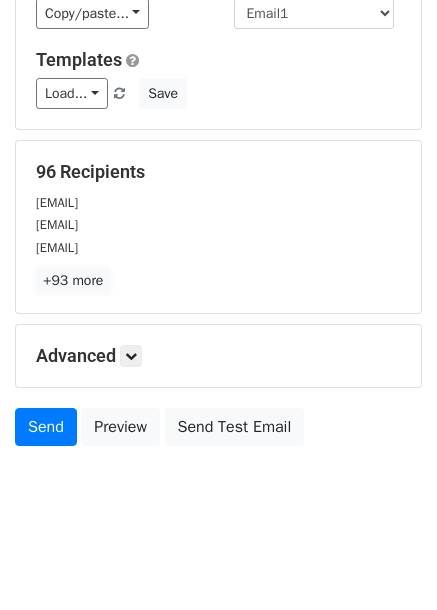 scroll, scrollTop: 162, scrollLeft: 0, axis: vertical 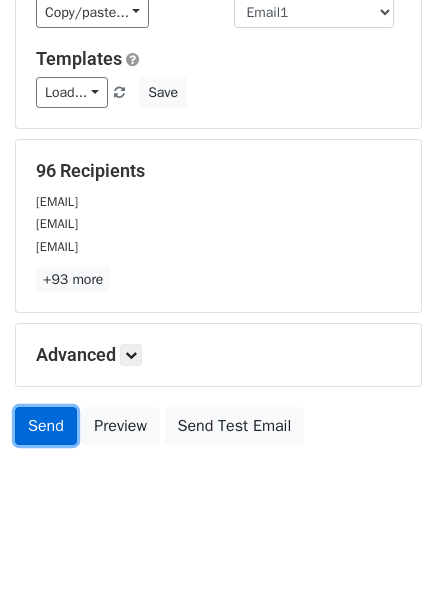 click on "Send" at bounding box center (46, 426) 